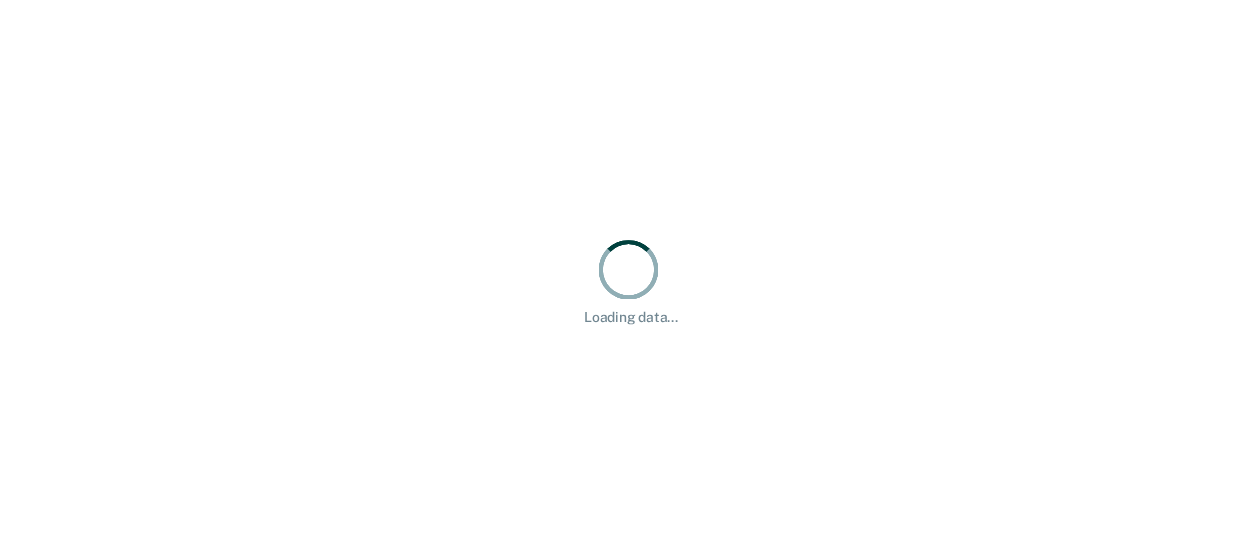 scroll, scrollTop: 0, scrollLeft: 0, axis: both 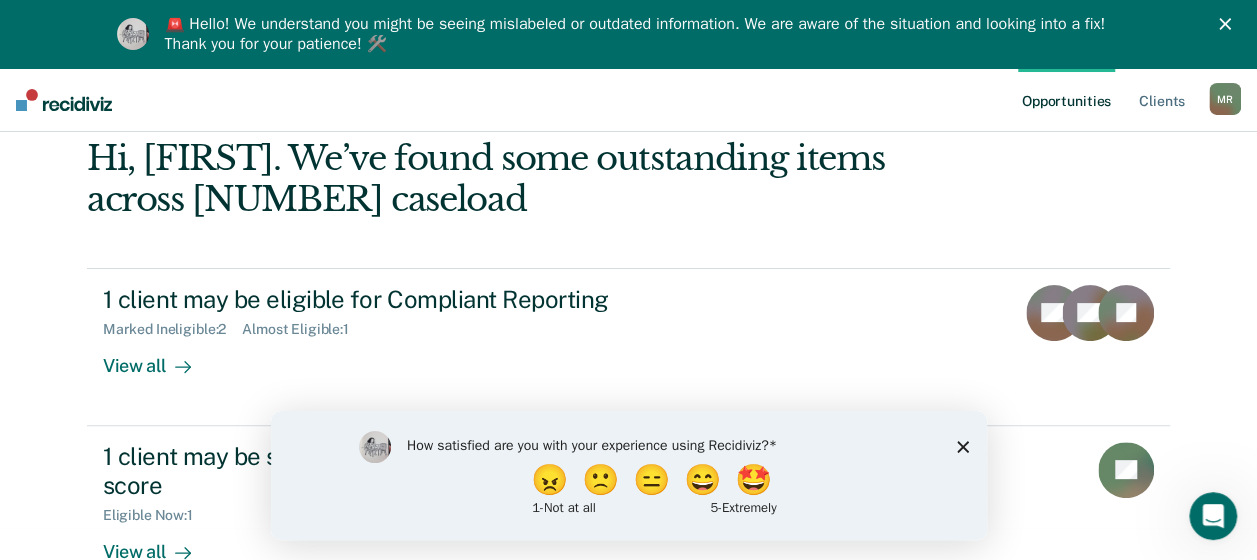 click 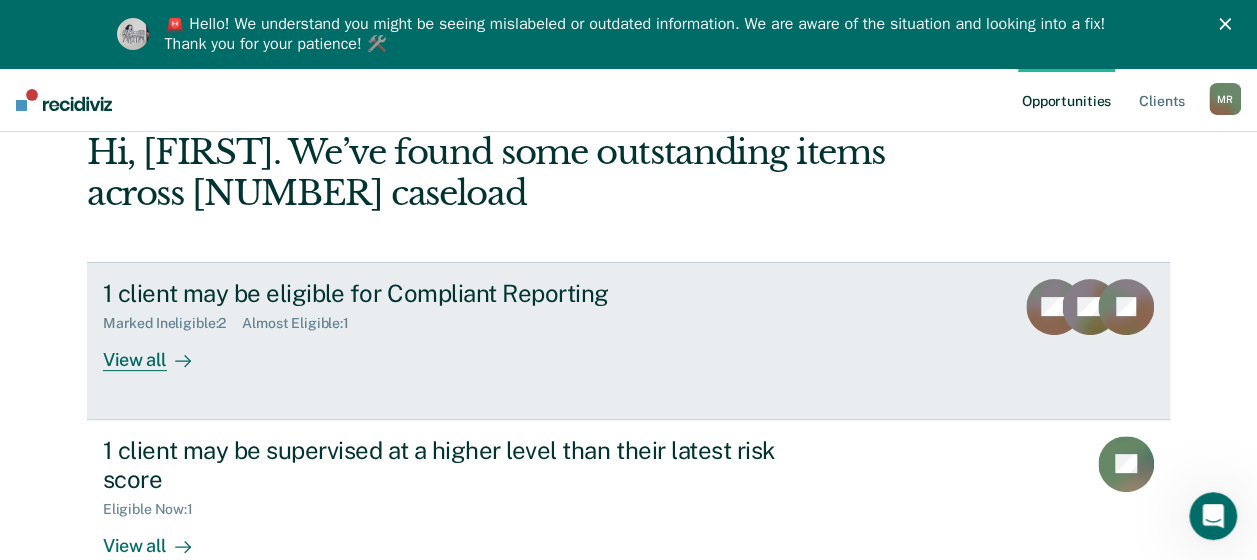 scroll, scrollTop: 150, scrollLeft: 0, axis: vertical 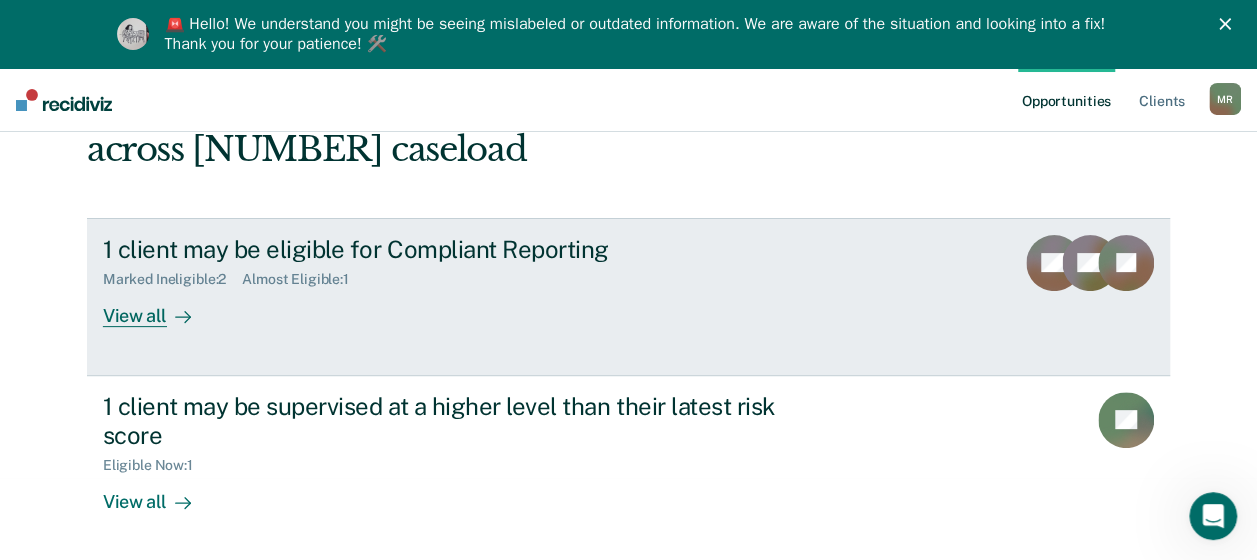 click on "[NUMBER] client may be eligible for Compliant Reporting Marked Ineligible :  [NUMBER] Almost Eligible :  [NUMBER] View all" at bounding box center (478, 281) 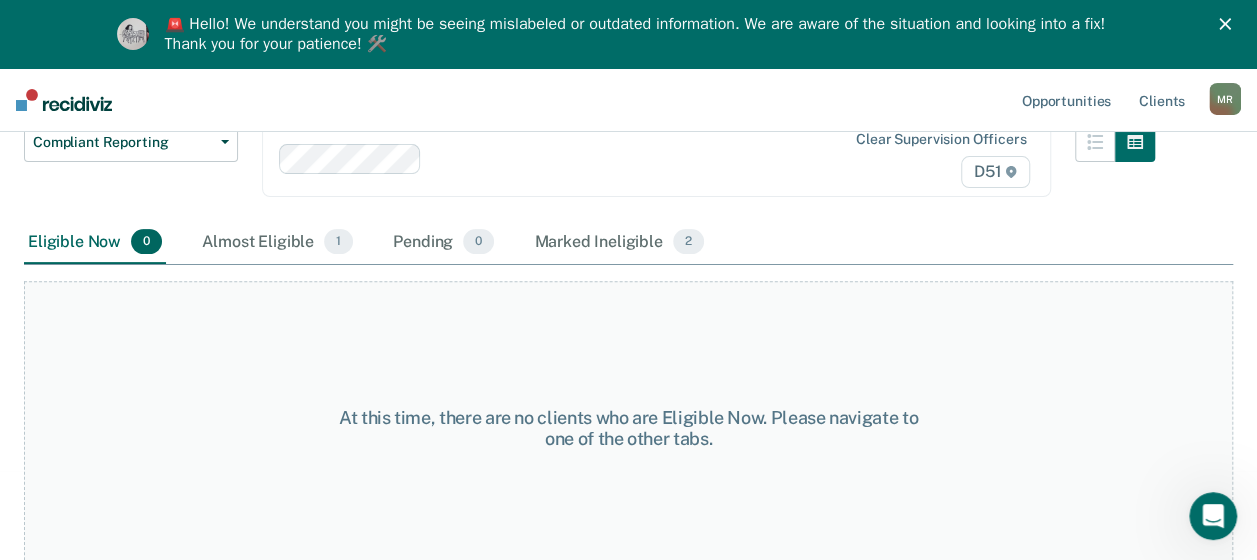 scroll, scrollTop: 200, scrollLeft: 0, axis: vertical 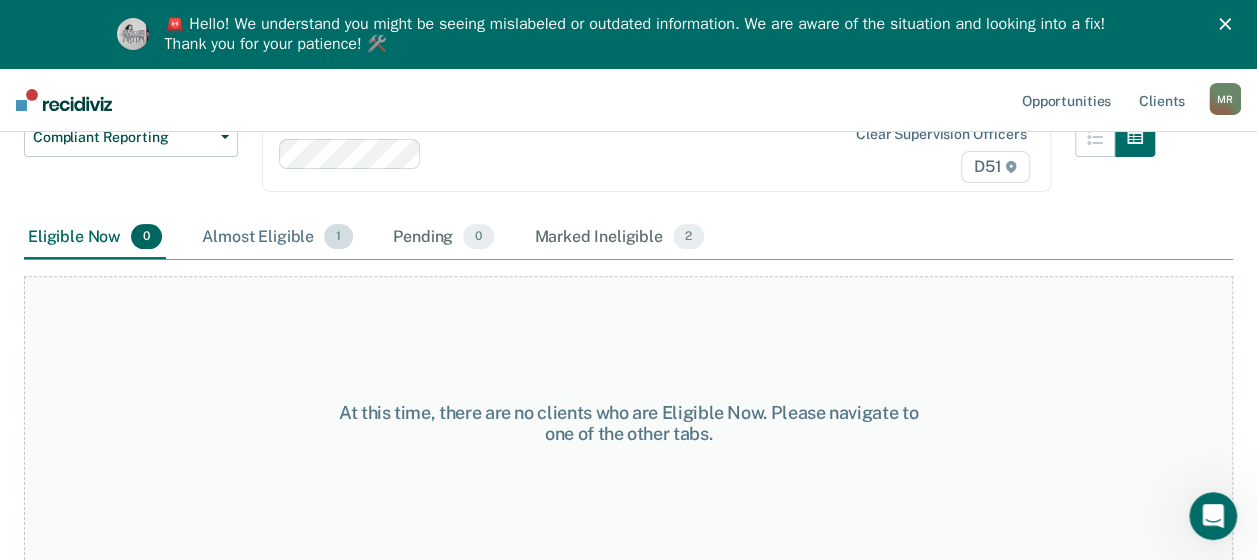 click on "Almost Eligible 1" at bounding box center [277, 238] 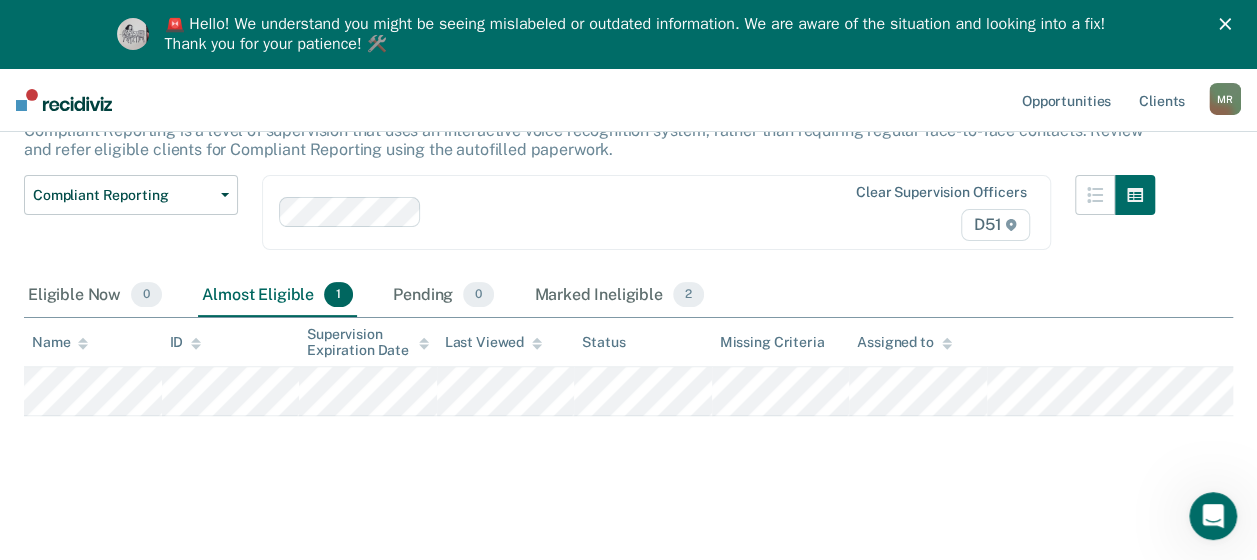 scroll, scrollTop: 141, scrollLeft: 0, axis: vertical 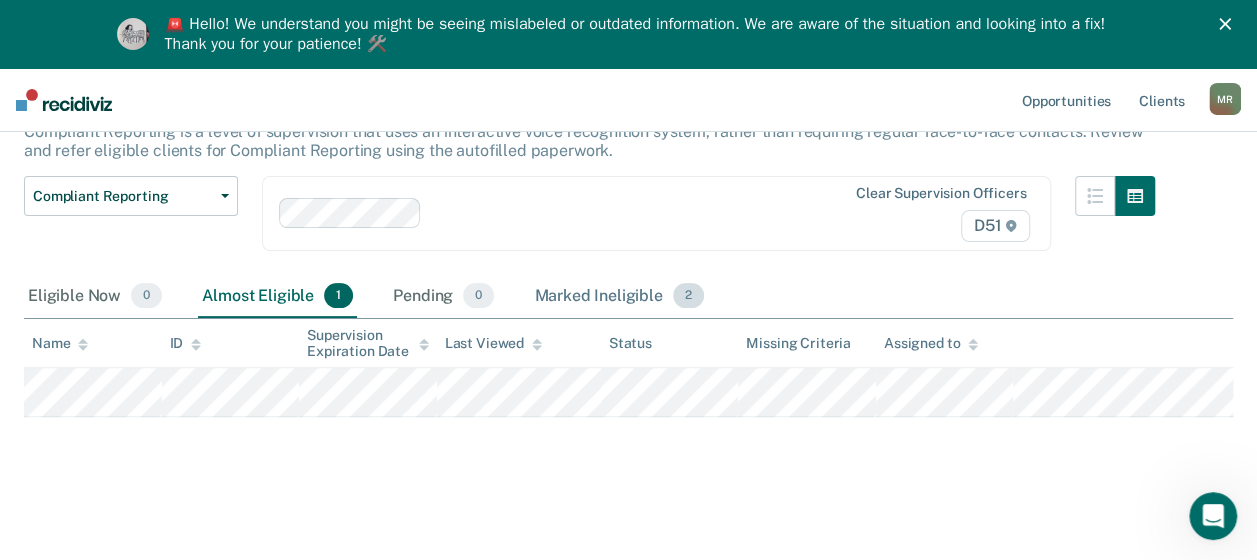 click on "Marked Ineligible 2" at bounding box center (619, 297) 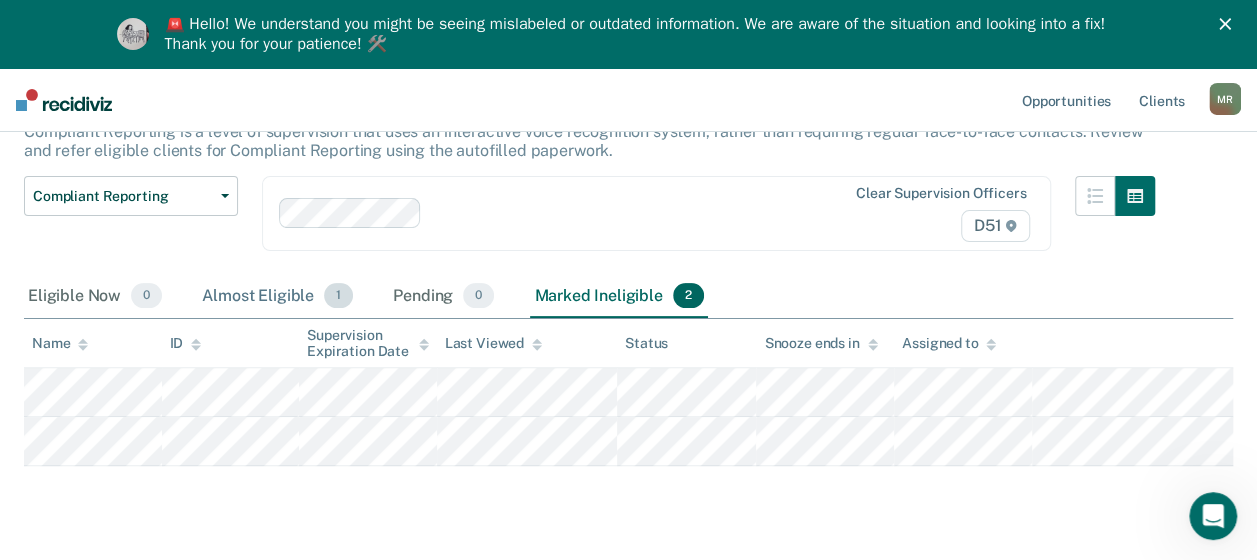 click on "Almost Eligible 1" at bounding box center [277, 297] 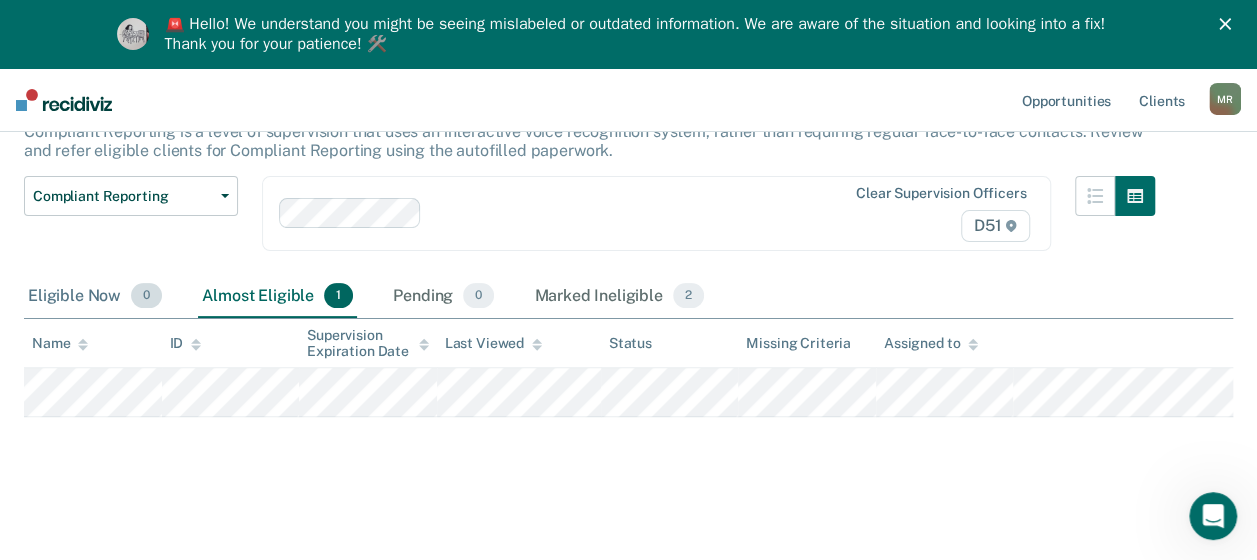 click on "Eligible Now 0" at bounding box center (95, 297) 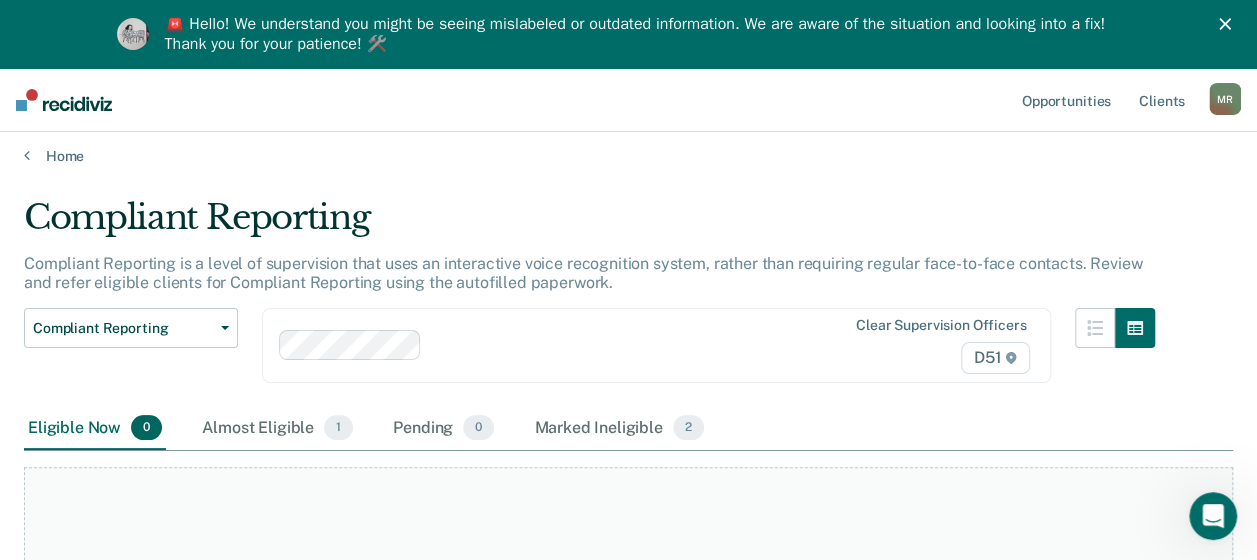 scroll, scrollTop: 6, scrollLeft: 0, axis: vertical 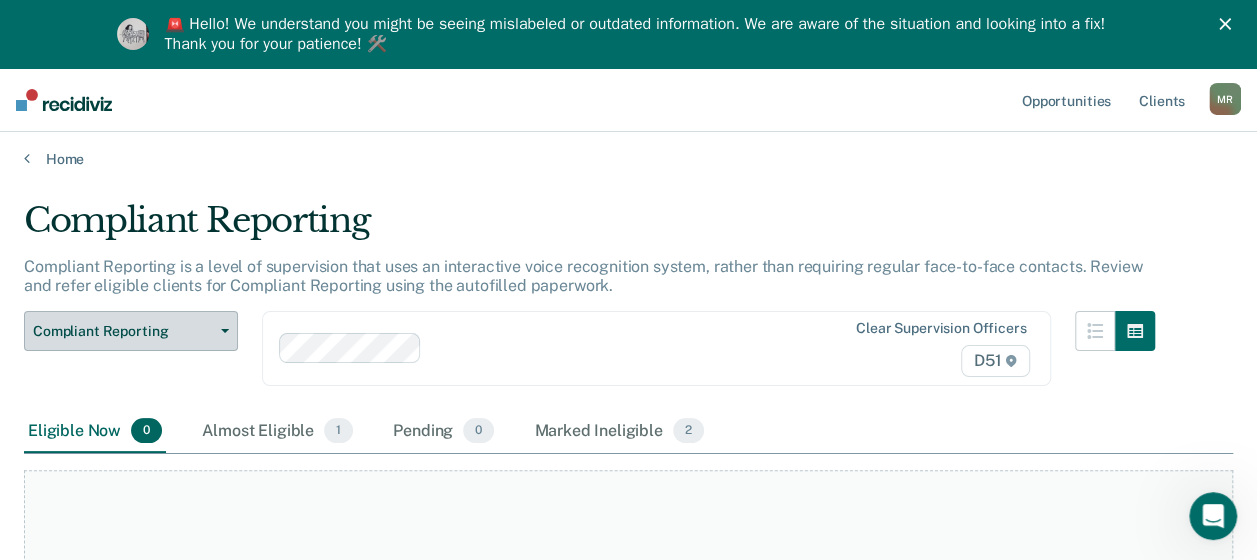 click on "Compliant Reporting" at bounding box center (131, 331) 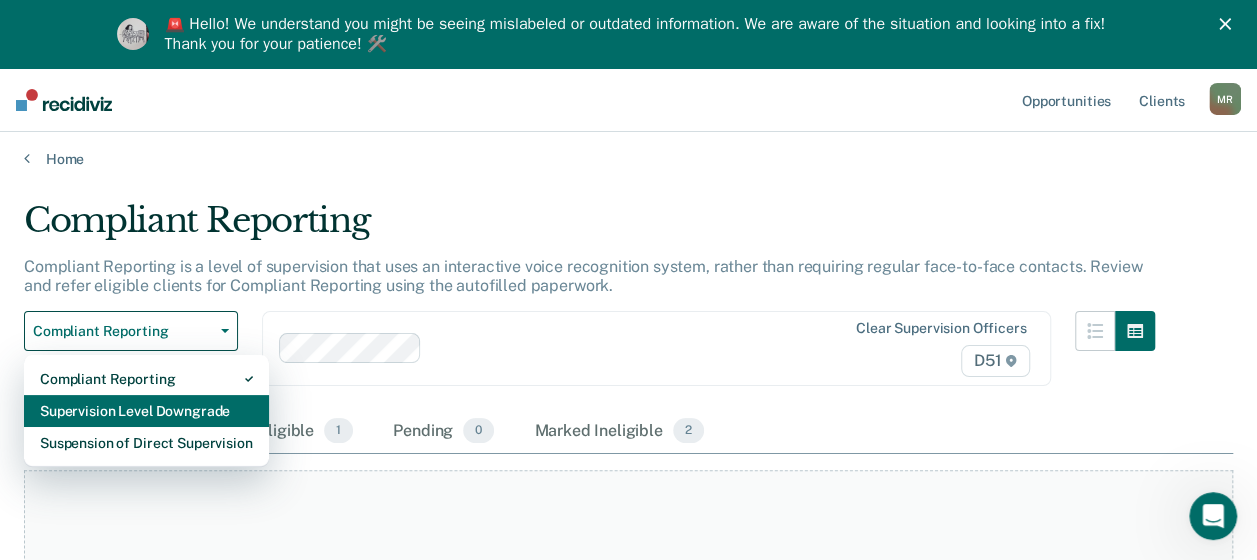 click on "Supervision Level Downgrade" at bounding box center [146, 411] 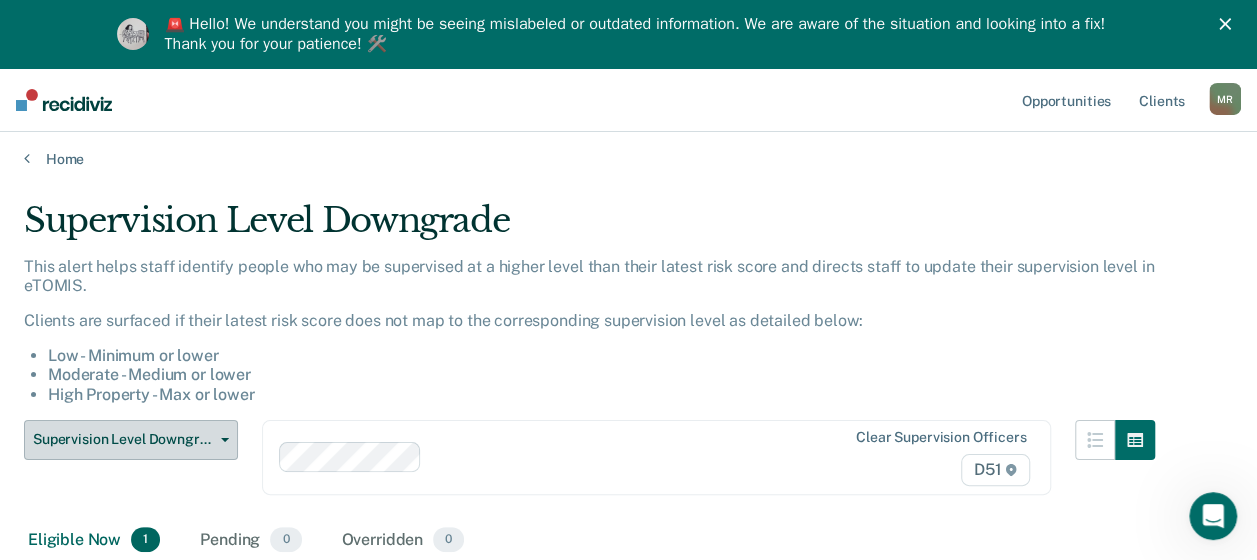 scroll, scrollTop: 200, scrollLeft: 0, axis: vertical 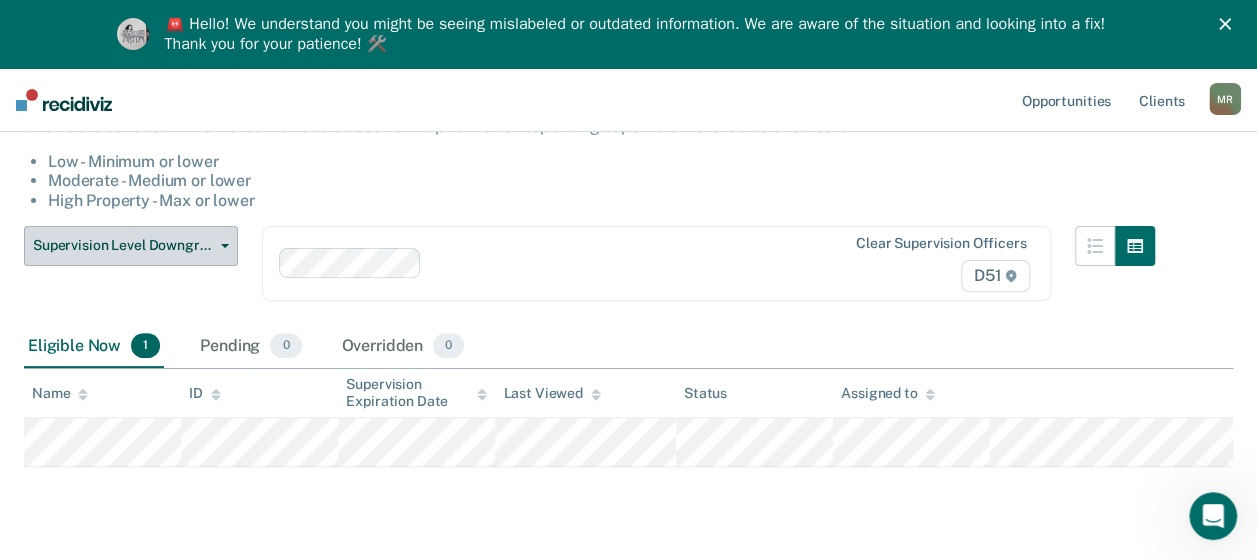 click on "Supervision Level Downgrade" at bounding box center (123, 245) 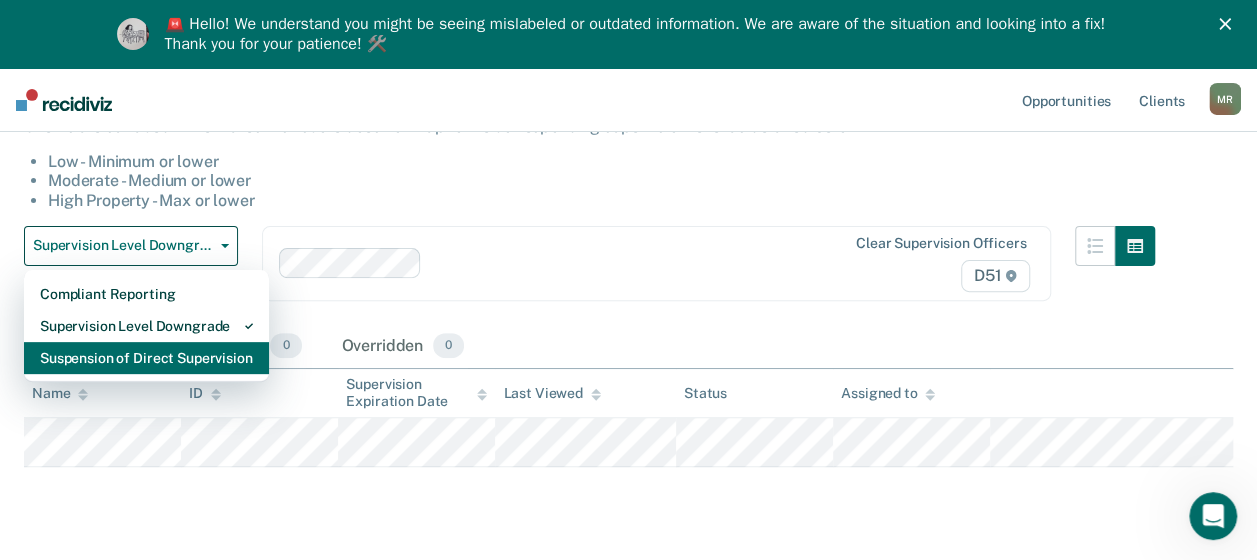 click on "Suspension of Direct Supervision" at bounding box center [146, 358] 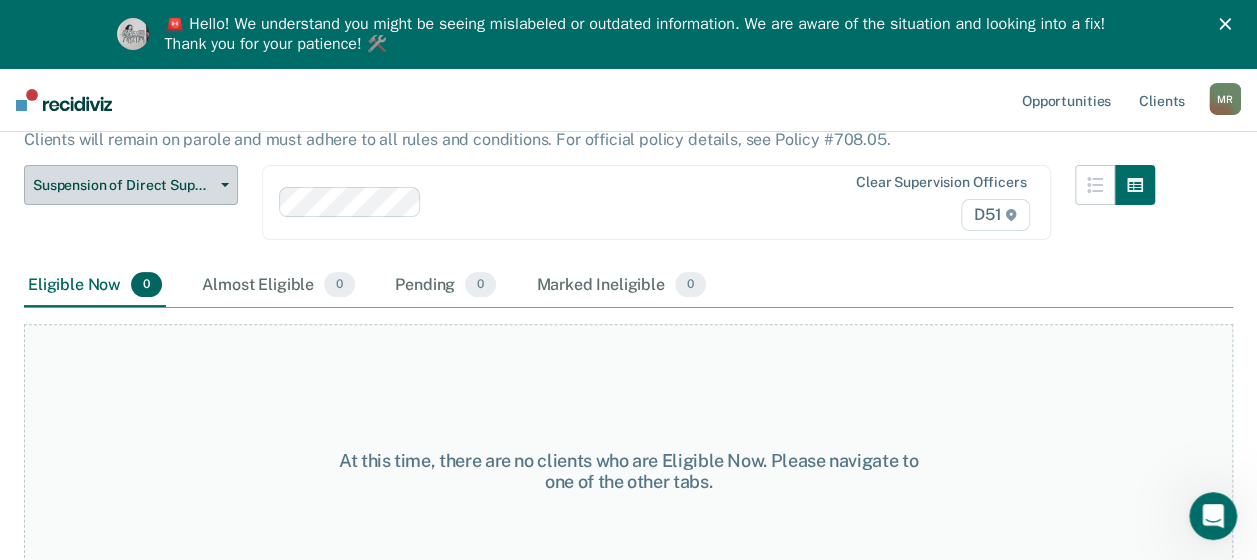 scroll, scrollTop: 200, scrollLeft: 0, axis: vertical 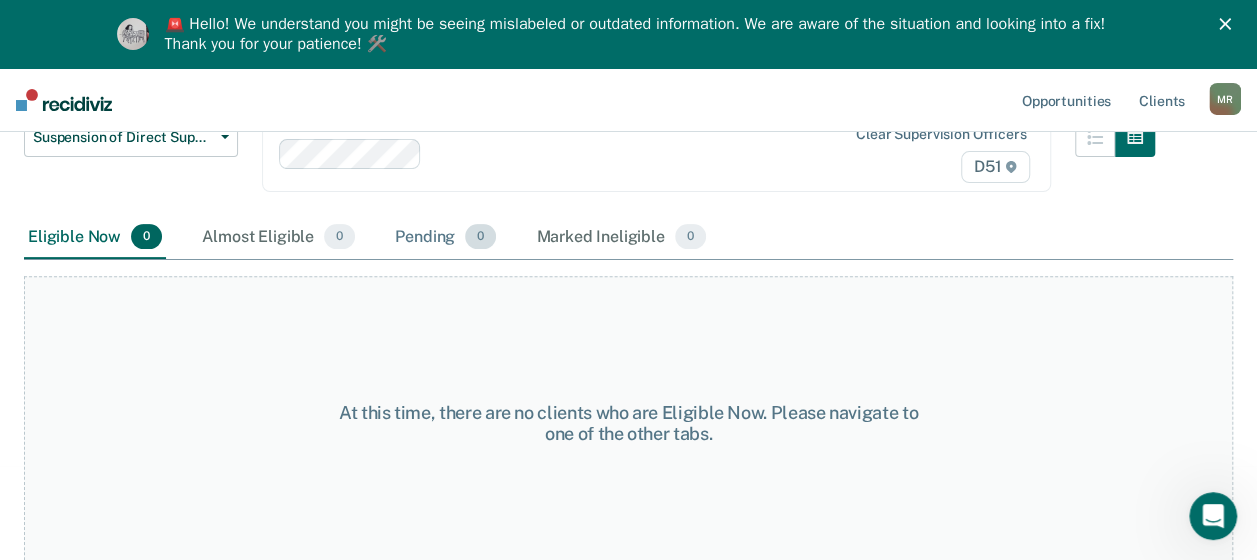 click on "Pending 0" at bounding box center (445, 238) 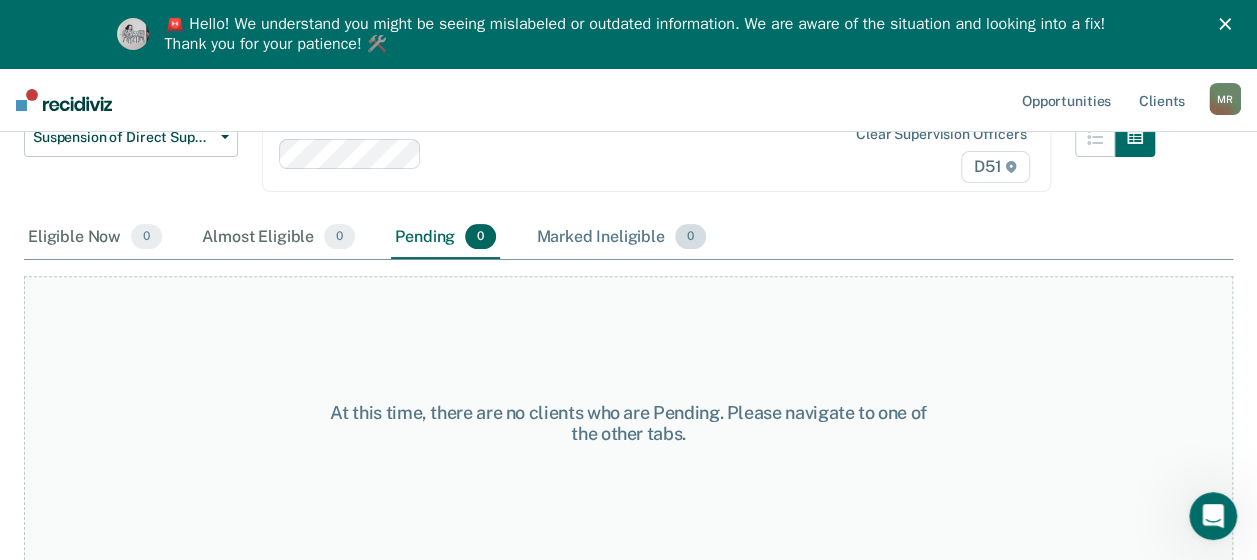 click on "Marked Ineligible 0" at bounding box center (621, 238) 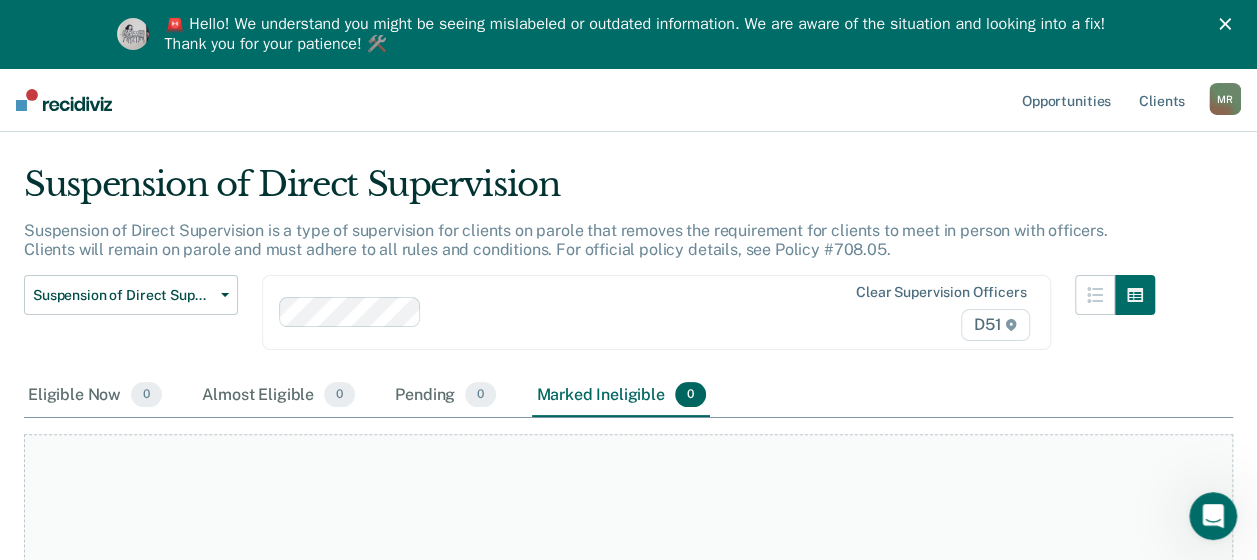 scroll, scrollTop: 0, scrollLeft: 0, axis: both 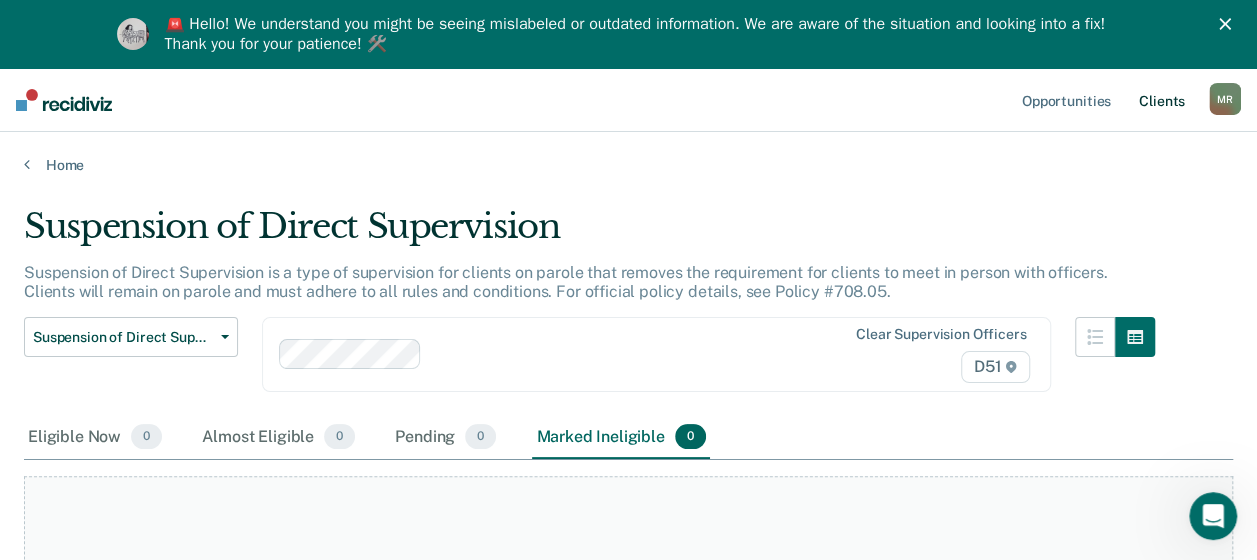 click on "Client s" at bounding box center (1162, 100) 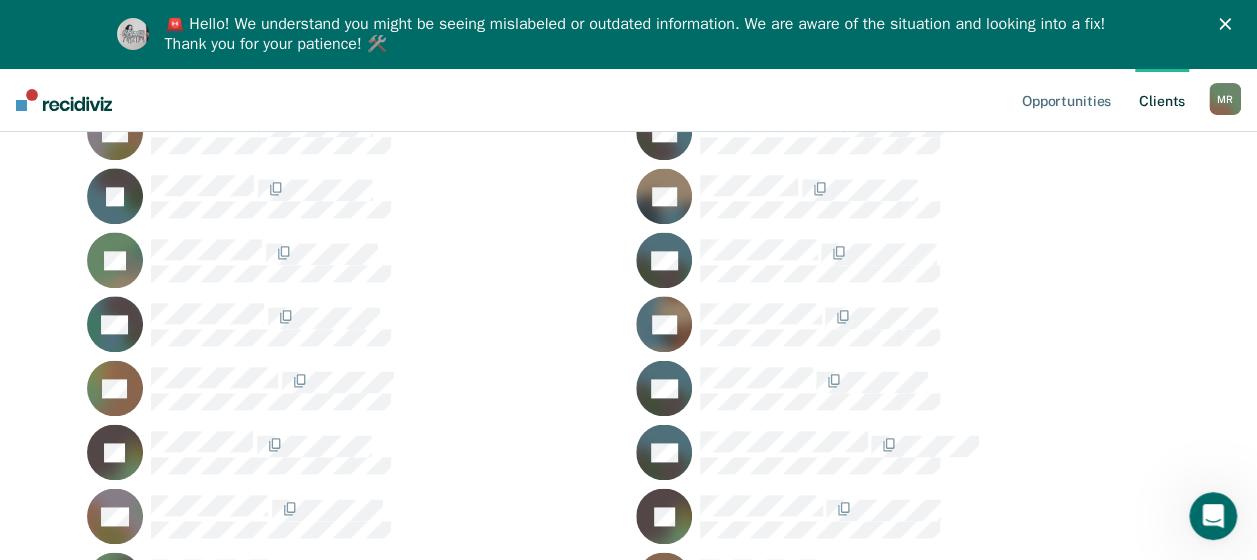 scroll, scrollTop: 1200, scrollLeft: 0, axis: vertical 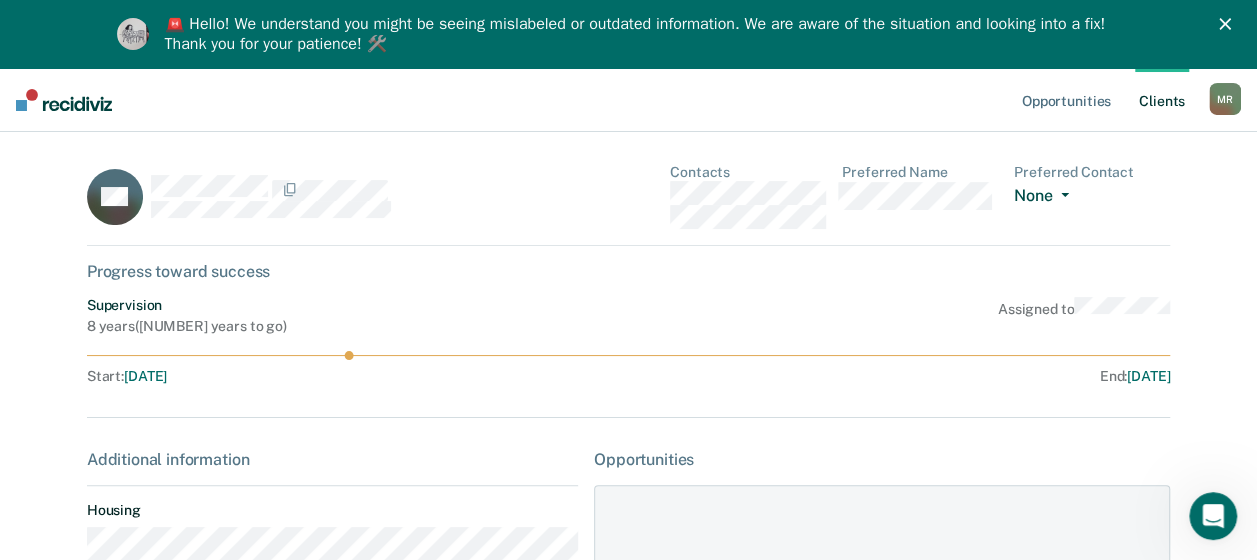 click 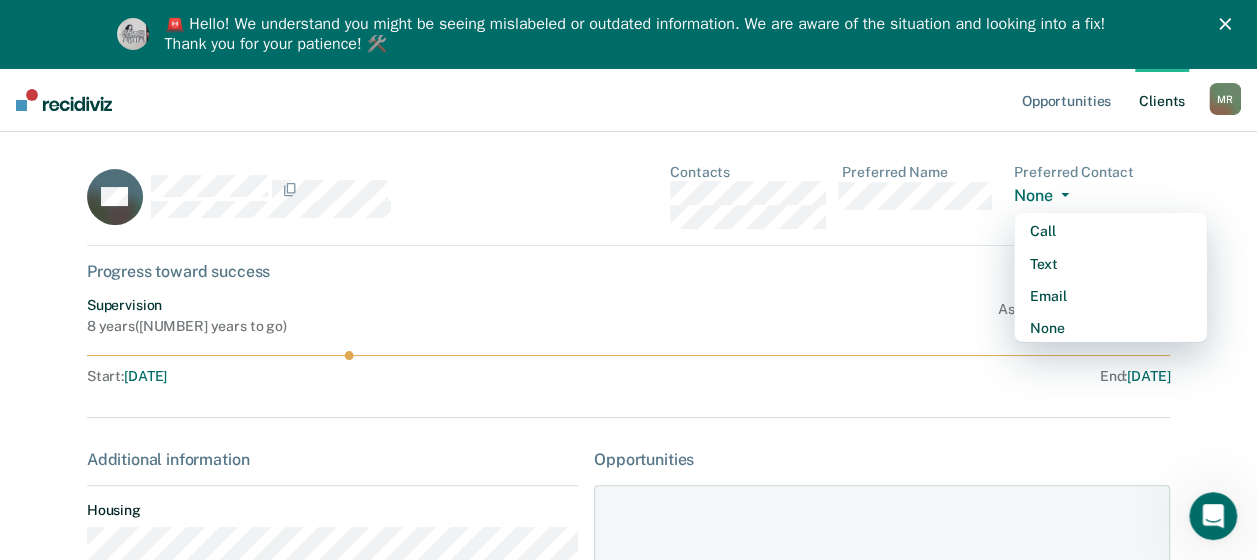click on "[INITIAL] [INITIAL]   Contacts Preferred Name Preferred Contact None Call Text Email None Progress toward success Supervision [NUMBER] years  ( [NUMBER] years to go ) Assigned to  Start :  [DATE], [DATE] End :  [DATE], [DATE] Additional information Housing   Fines and Fees Probation Special Conditions Parole Special Conditions Opportunities None for now New opportunities will appear here." at bounding box center (628, 670) 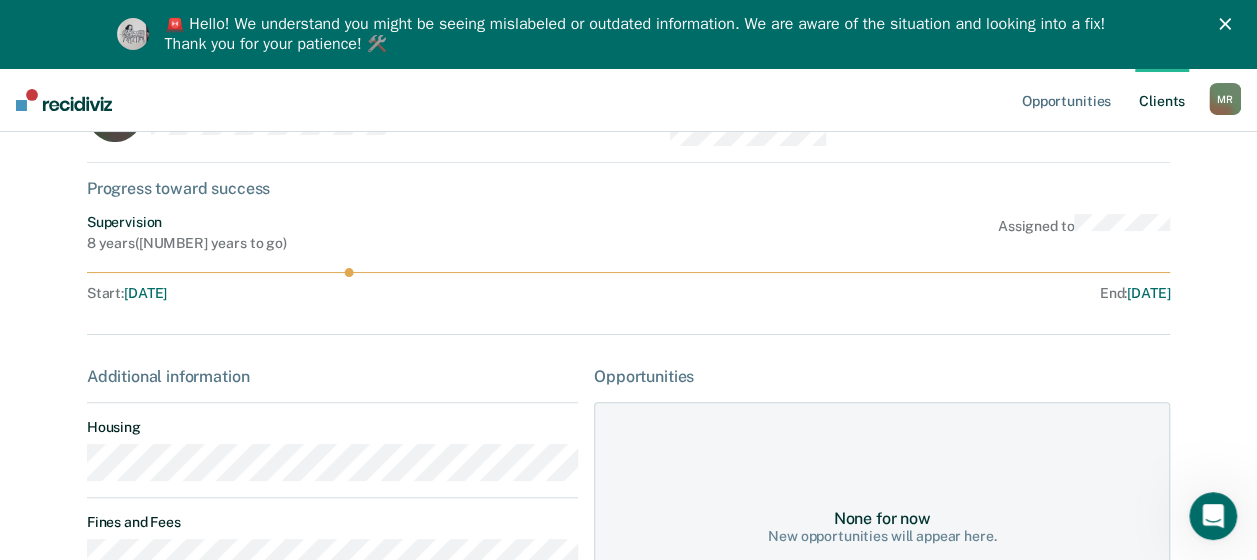 scroll, scrollTop: 0, scrollLeft: 0, axis: both 